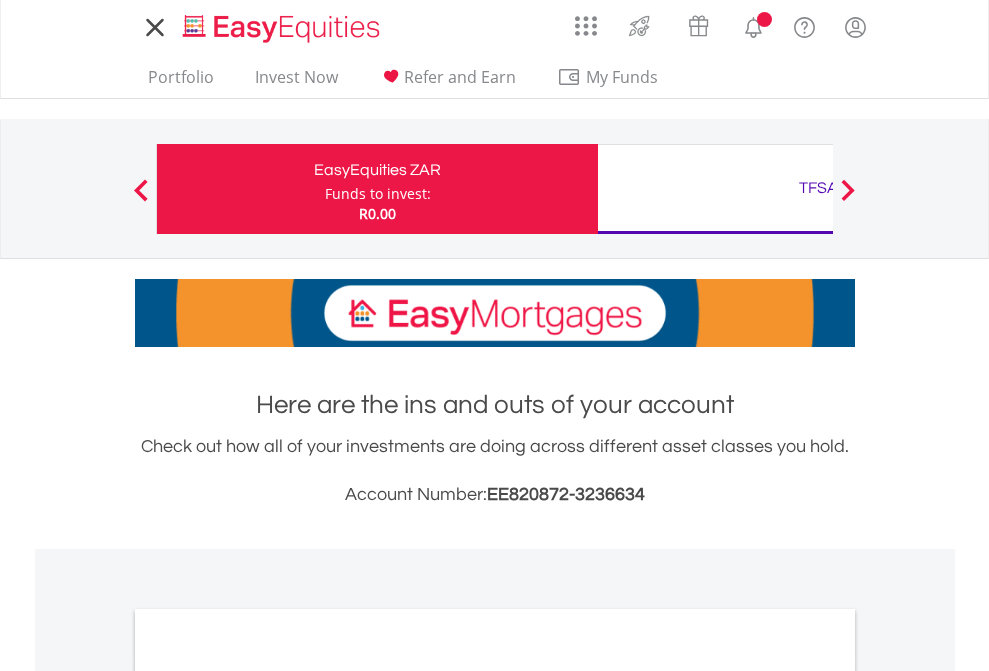 scroll, scrollTop: 0, scrollLeft: 0, axis: both 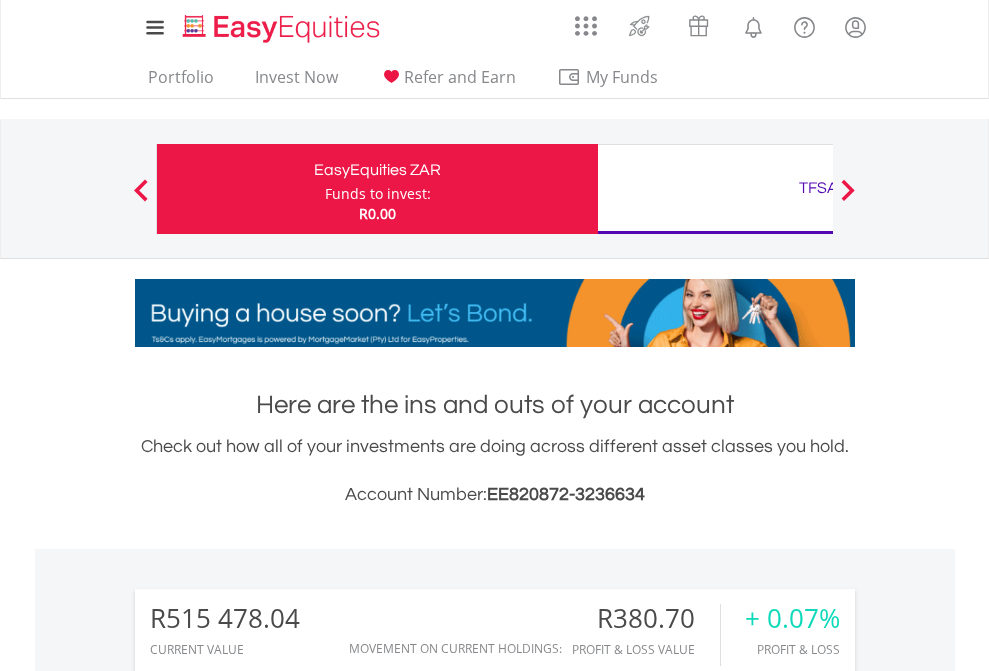click on "Funds to invest:" at bounding box center [378, 194] 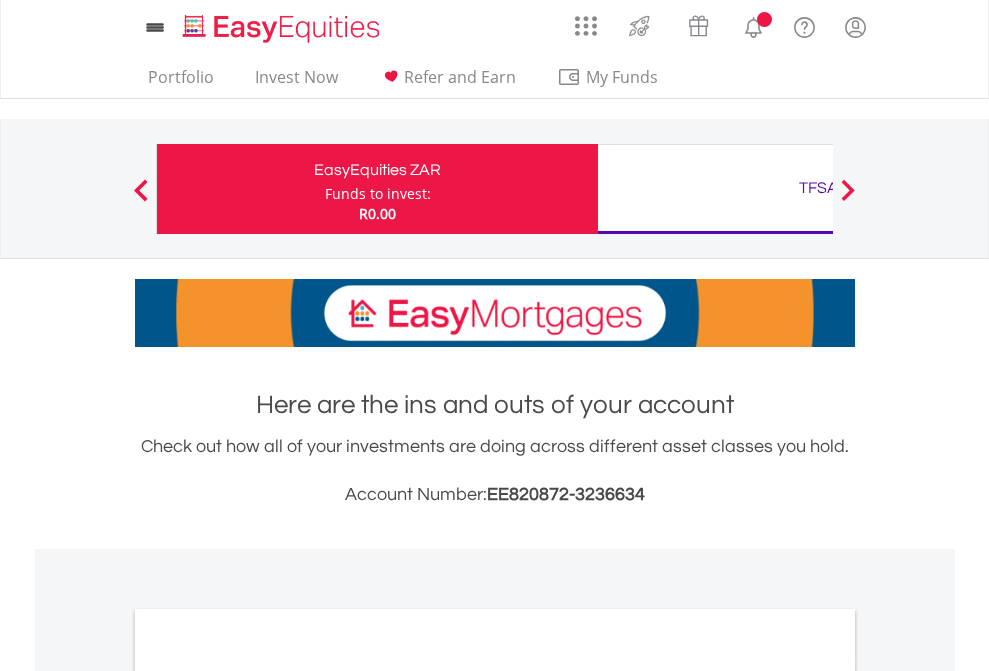 scroll, scrollTop: 0, scrollLeft: 0, axis: both 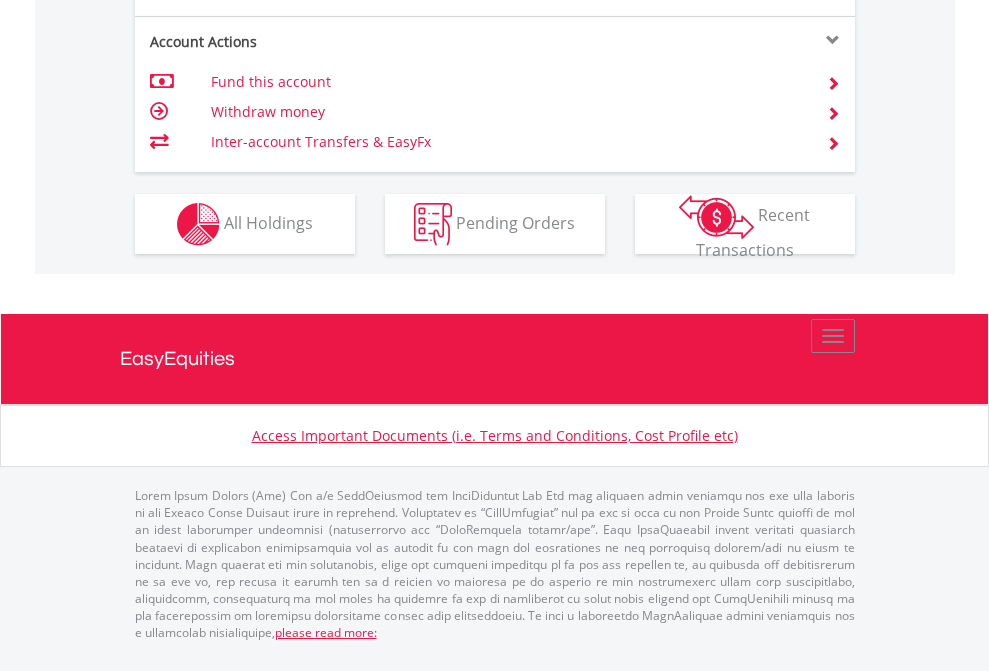 click on "Investment types" at bounding box center (706, -337) 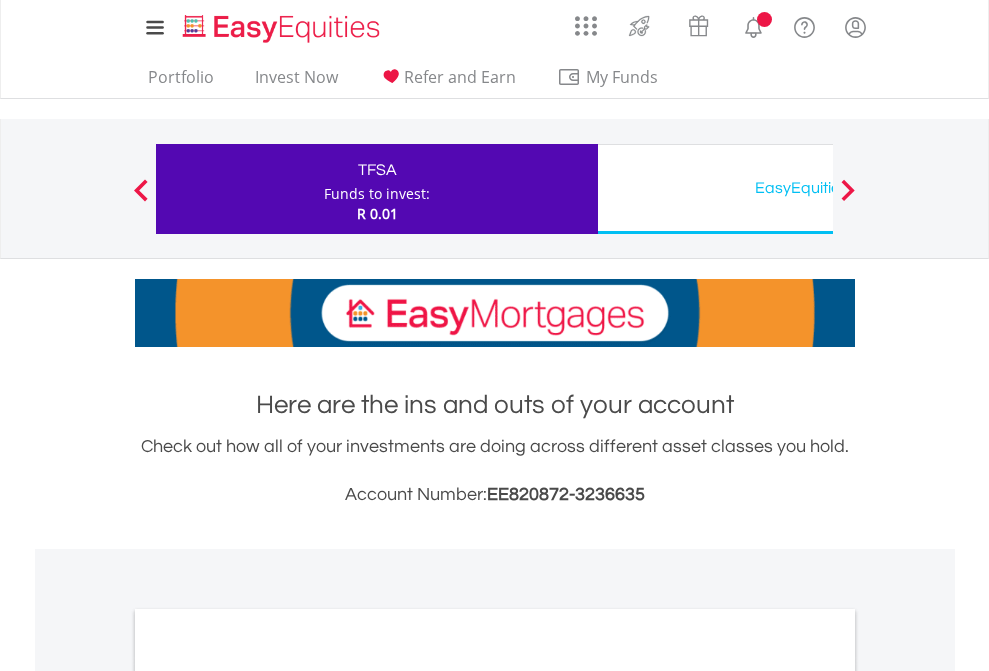 scroll, scrollTop: 0, scrollLeft: 0, axis: both 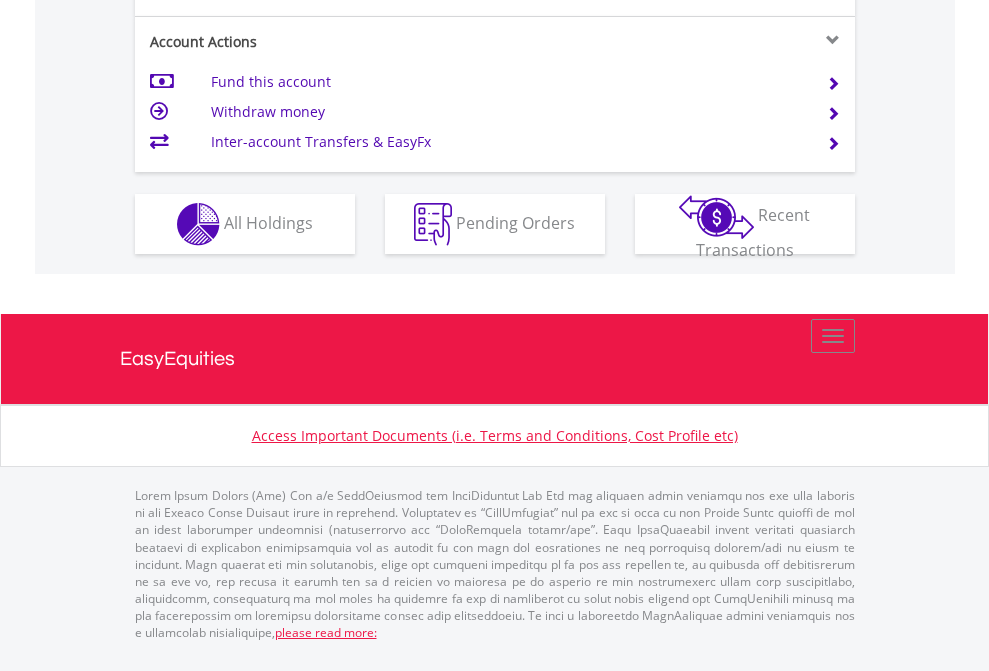 click on "Investment types" at bounding box center (706, -337) 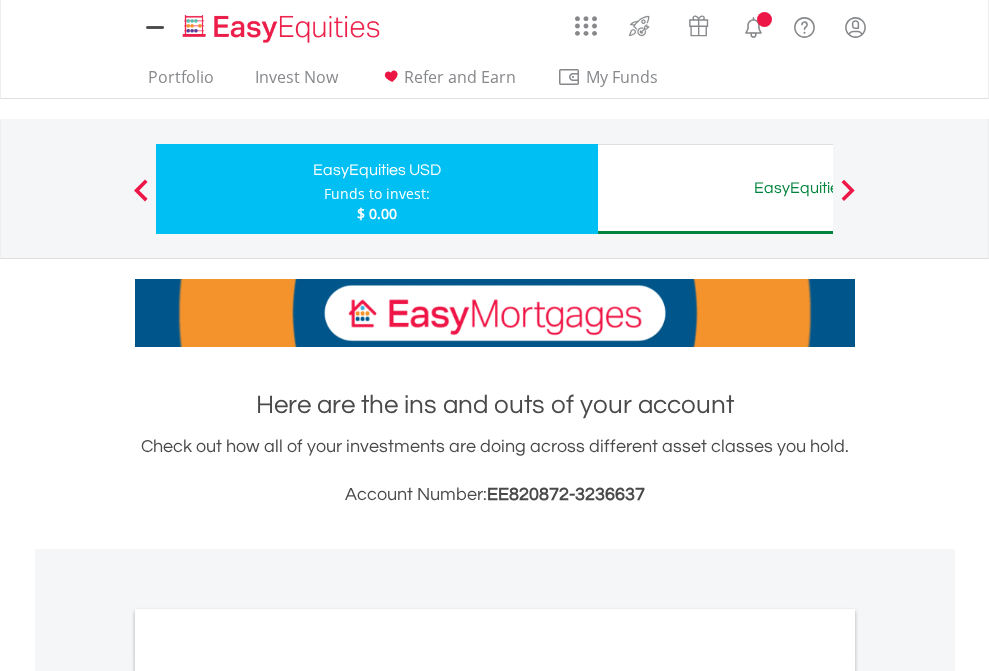 scroll, scrollTop: 0, scrollLeft: 0, axis: both 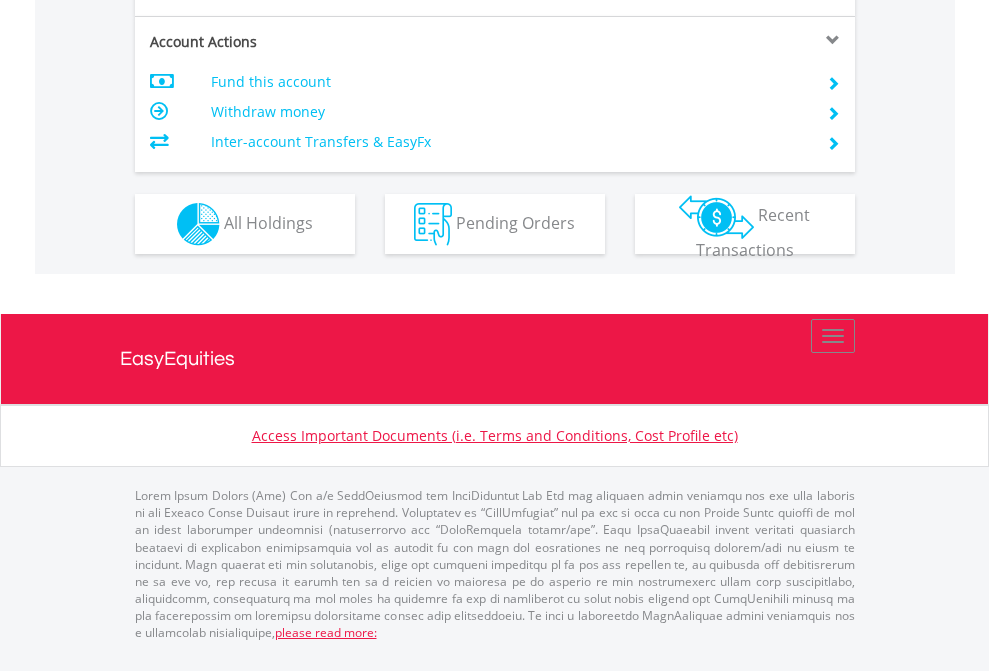 click on "Investment types" at bounding box center (706, -337) 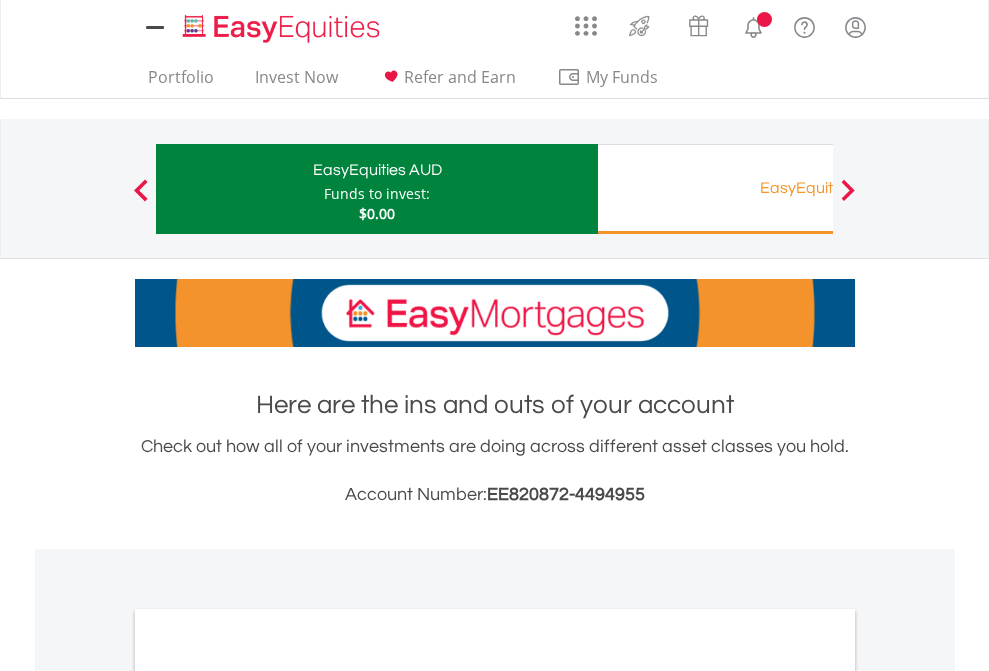 scroll, scrollTop: 0, scrollLeft: 0, axis: both 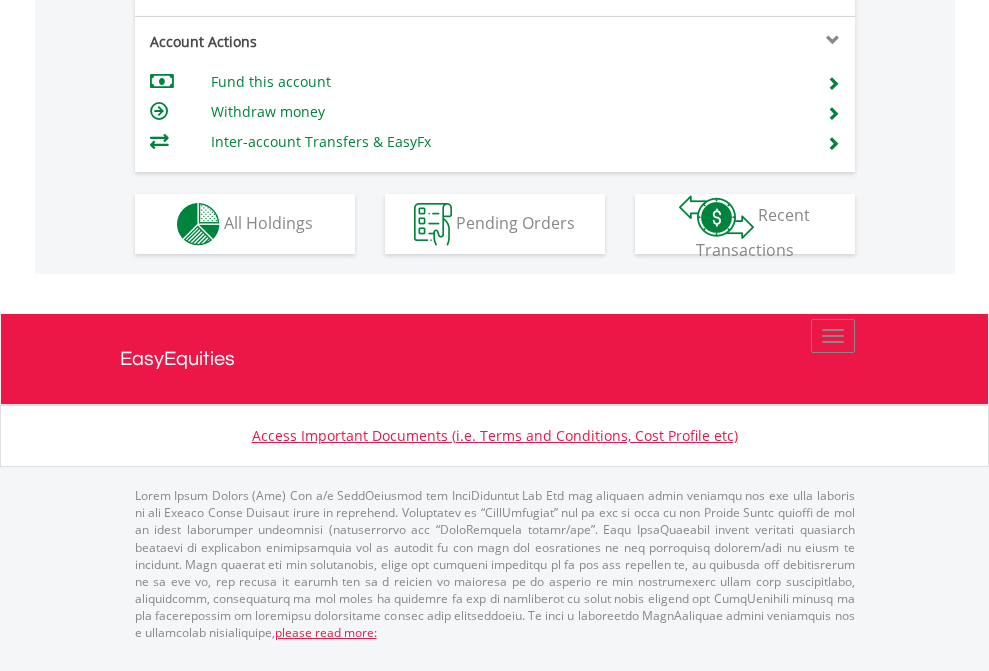 click on "Investment types" at bounding box center (706, -337) 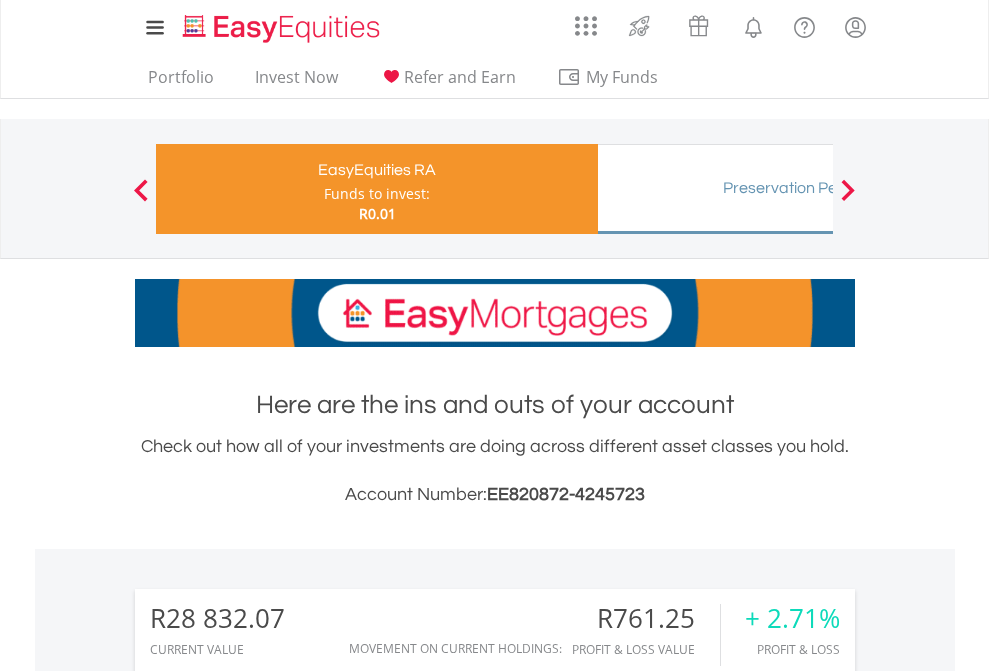 scroll, scrollTop: 1342, scrollLeft: 0, axis: vertical 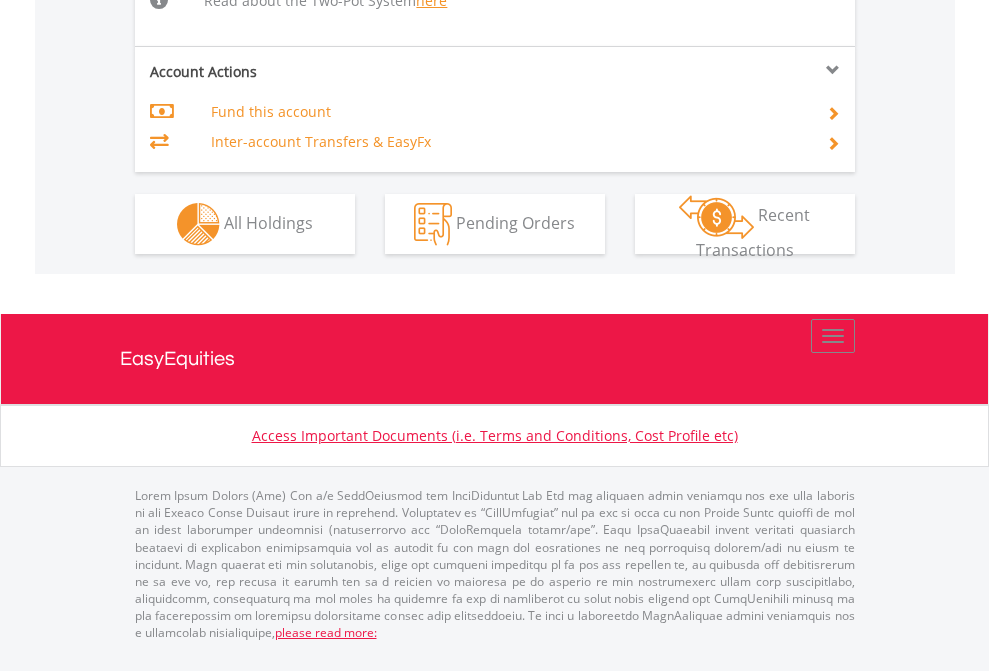 click on "Investment types" at bounding box center (706, -498) 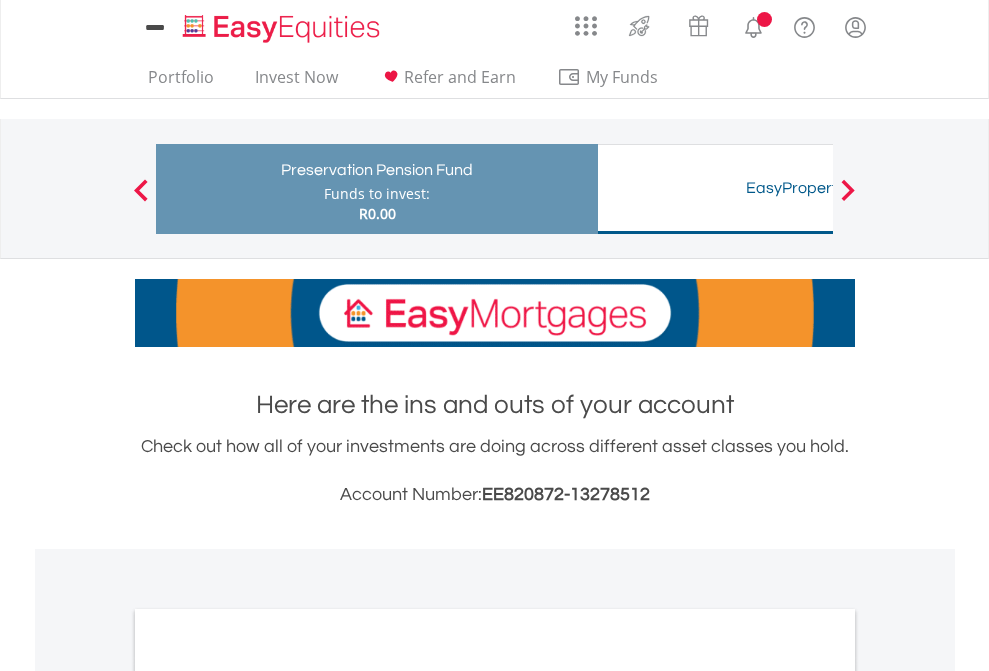 scroll, scrollTop: 0, scrollLeft: 0, axis: both 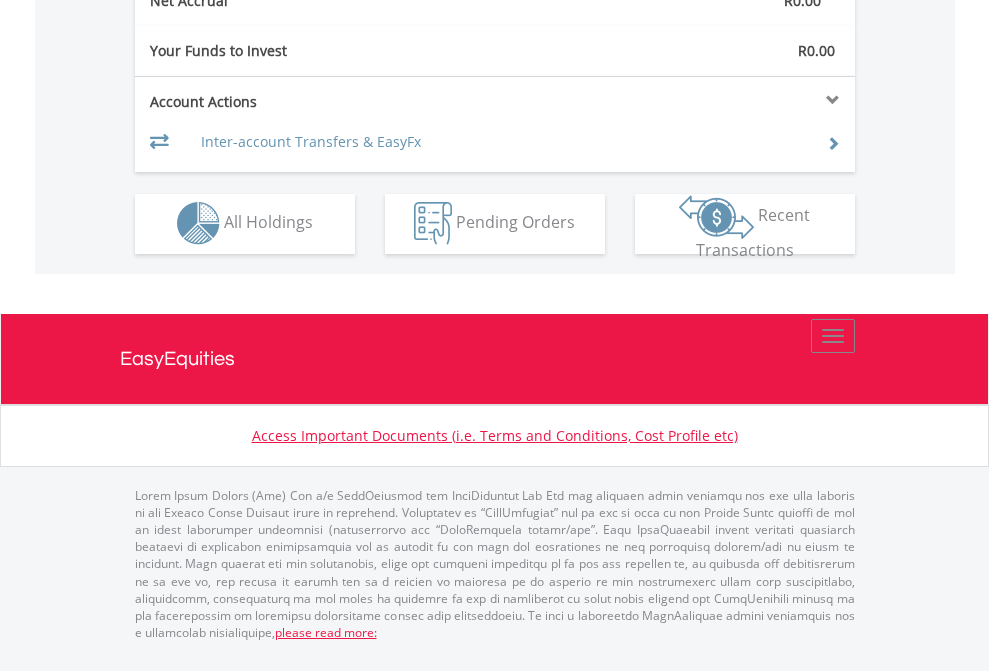 click on "Investment types" at bounding box center [706, -293] 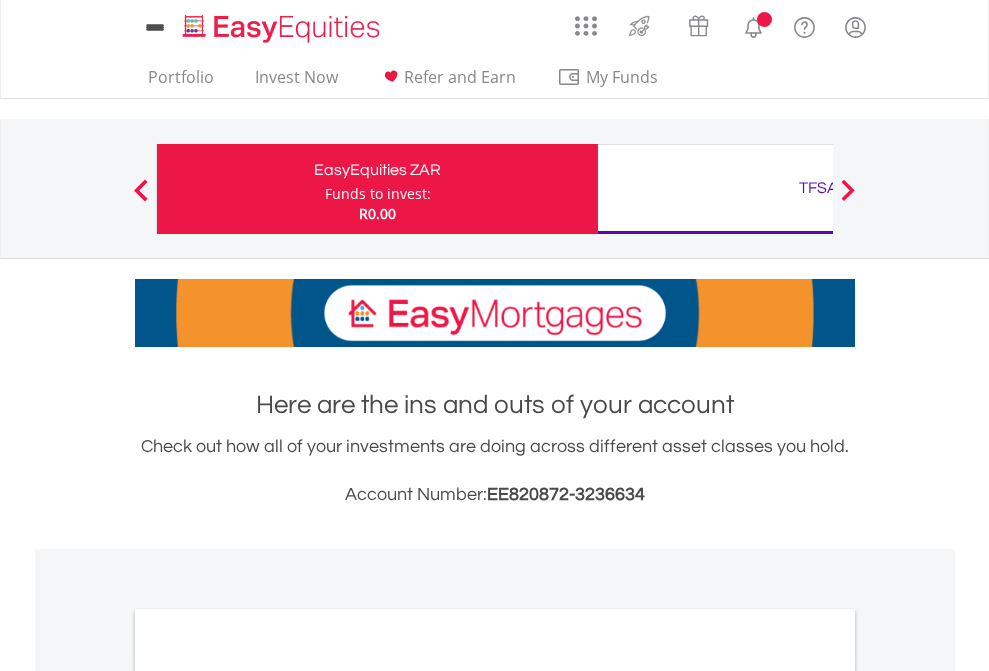 scroll, scrollTop: 1202, scrollLeft: 0, axis: vertical 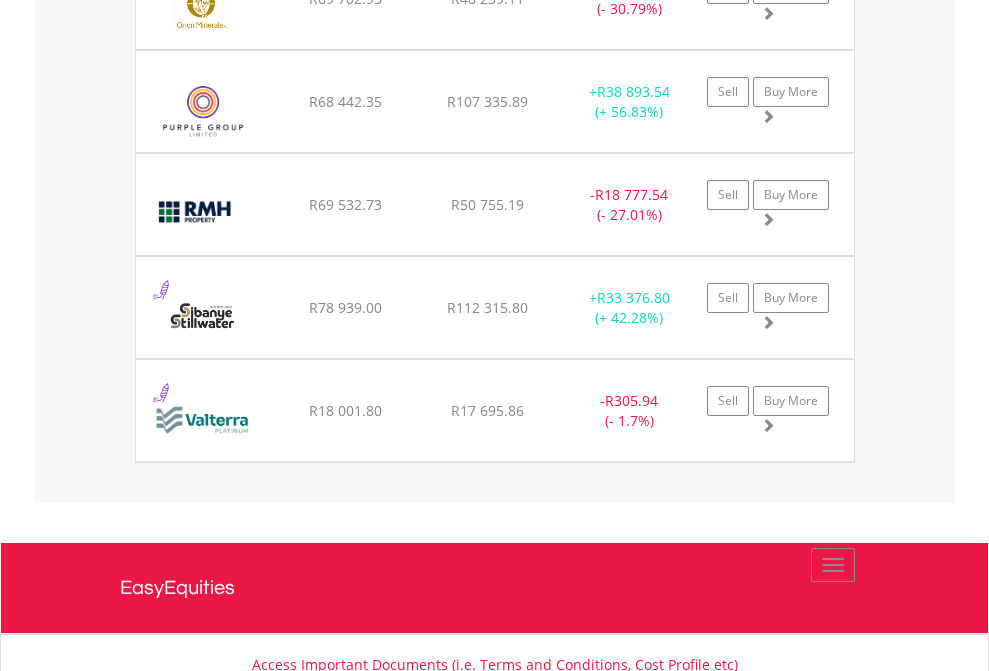 click on "TFSA" at bounding box center (818, -2076) 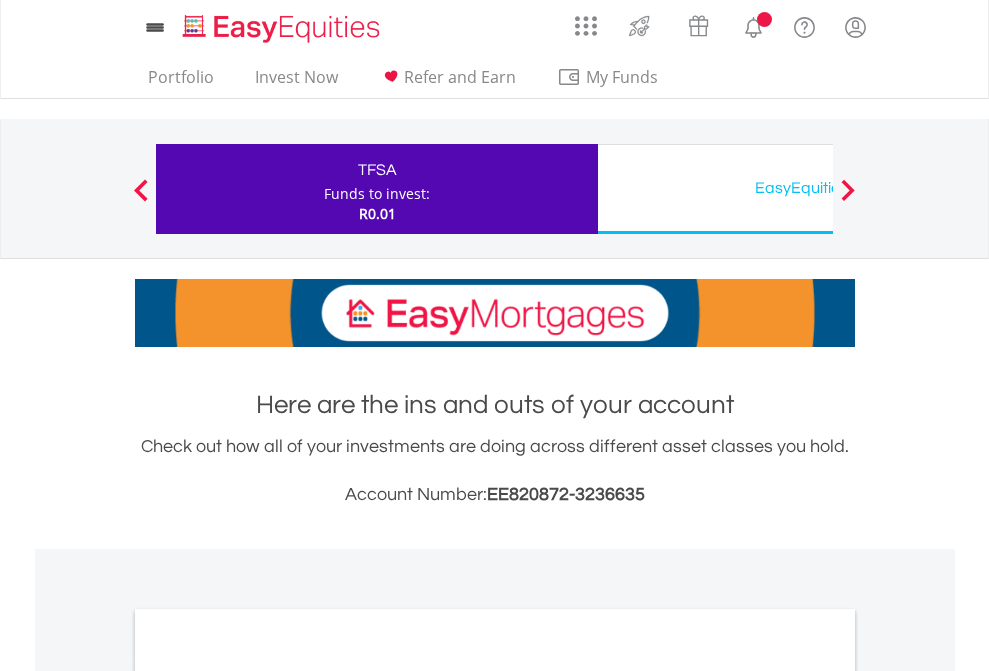 scroll, scrollTop: 1202, scrollLeft: 0, axis: vertical 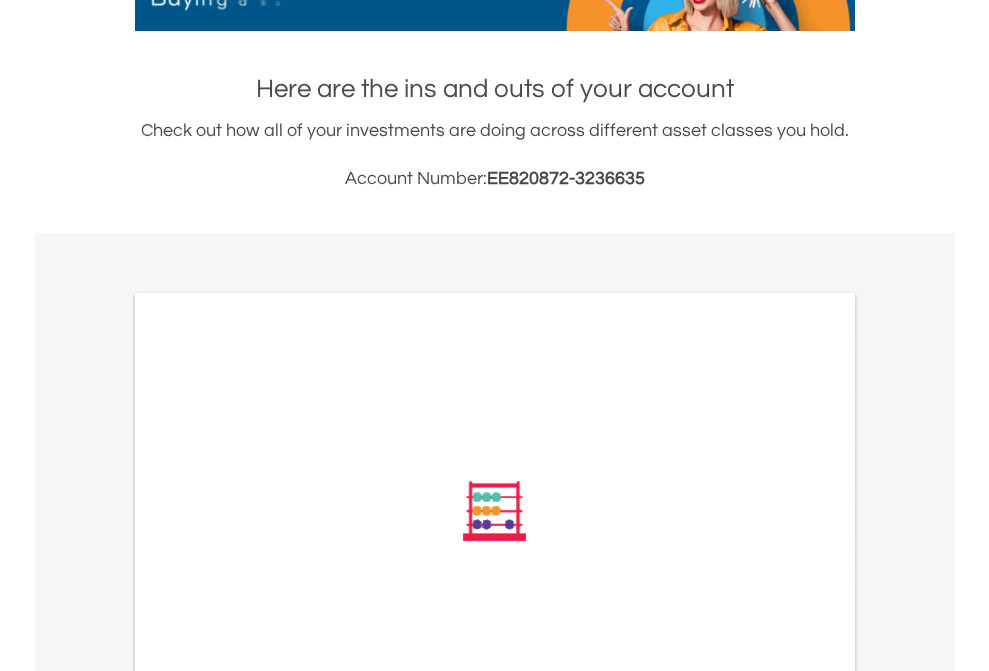 click on "All Holdings" at bounding box center (268, 780) 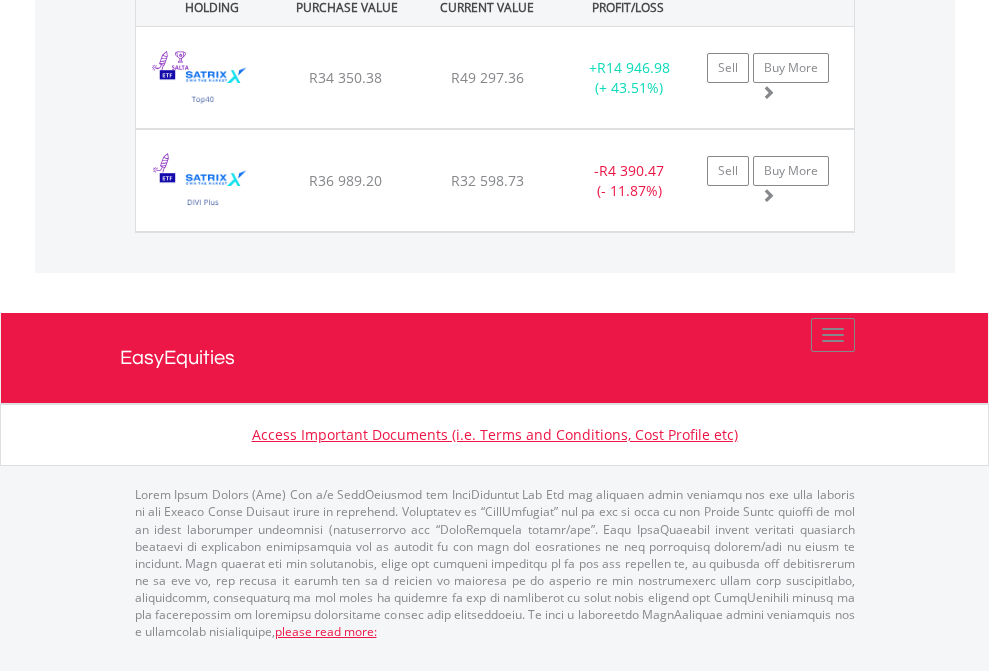scroll, scrollTop: 144, scrollLeft: 0, axis: vertical 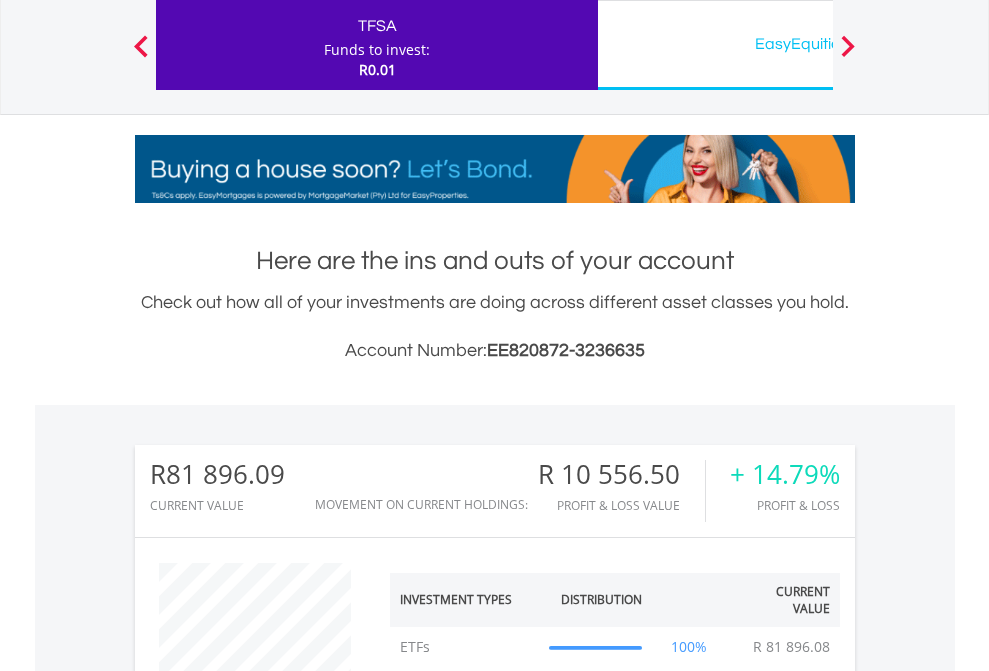 click on "EasyEquities USD" at bounding box center [818, 44] 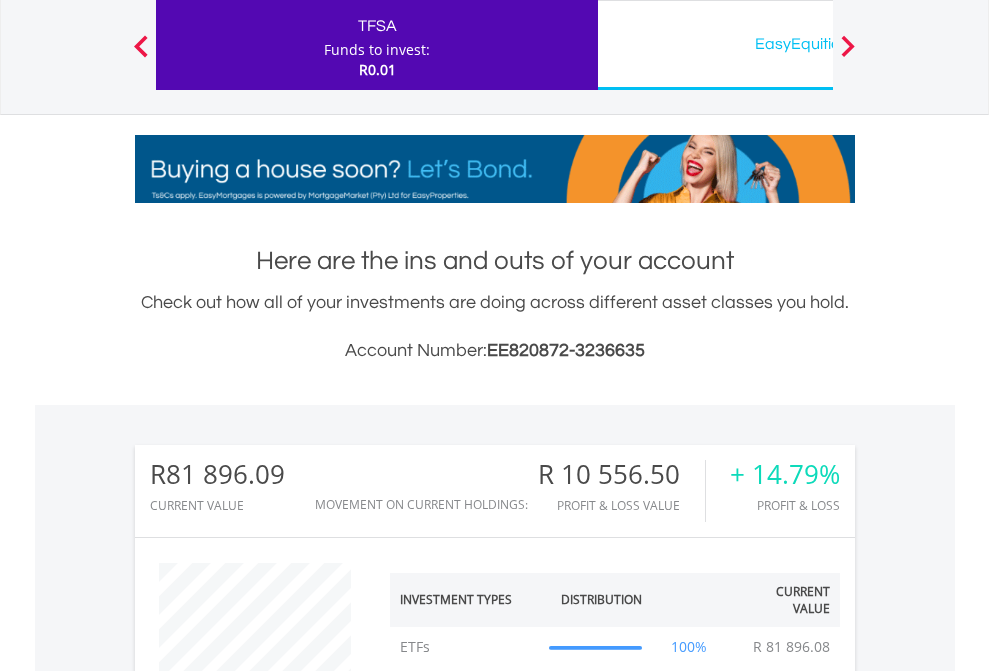 scroll, scrollTop: 192, scrollLeft: 314, axis: both 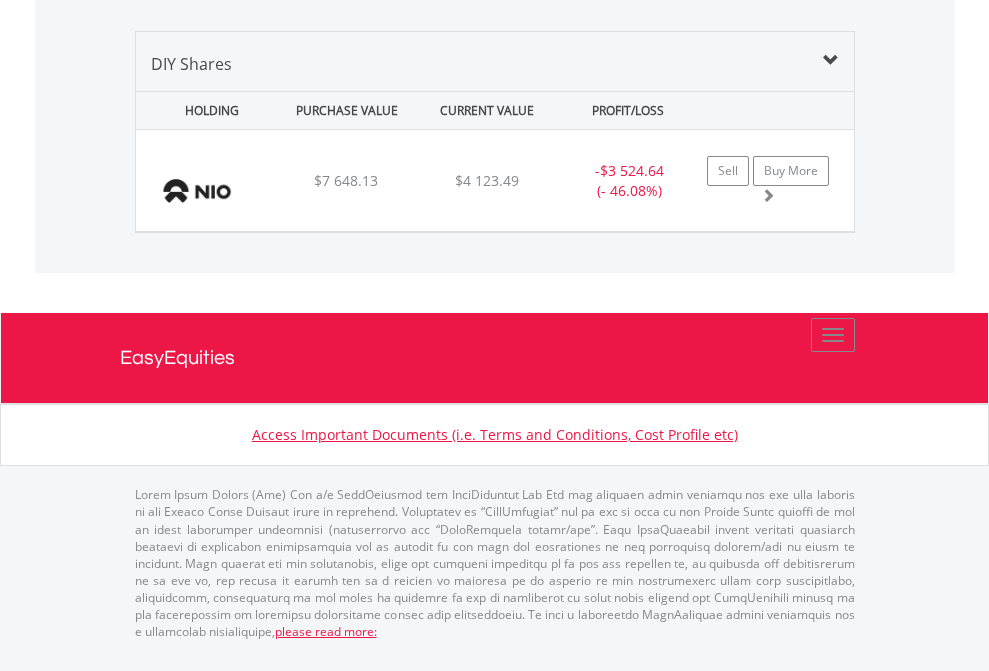 click on "EasyEquities AUD" at bounding box center (818, -1339) 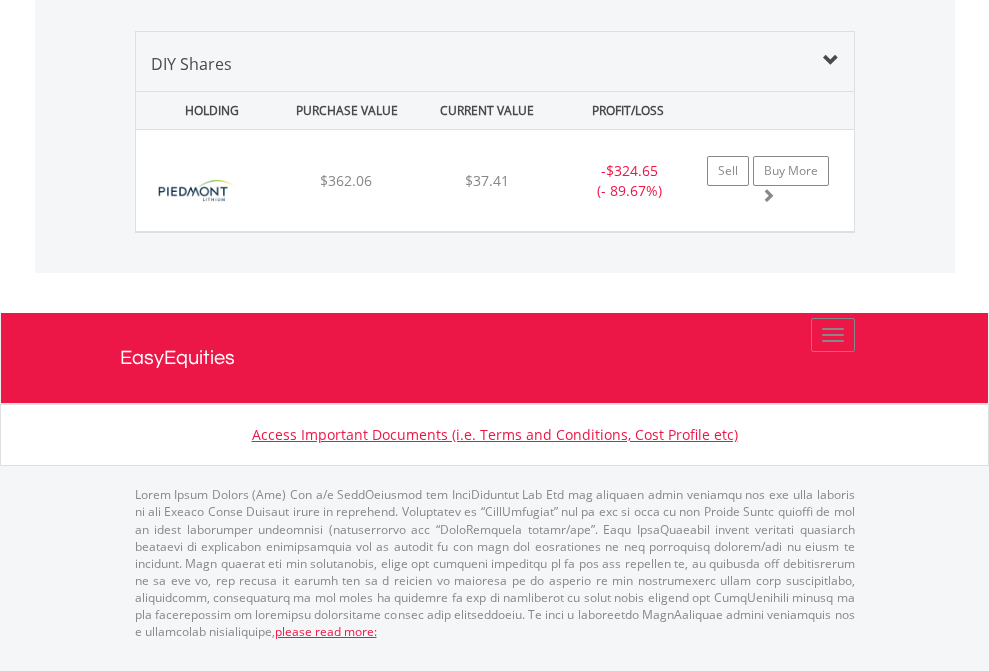 scroll, scrollTop: 2225, scrollLeft: 0, axis: vertical 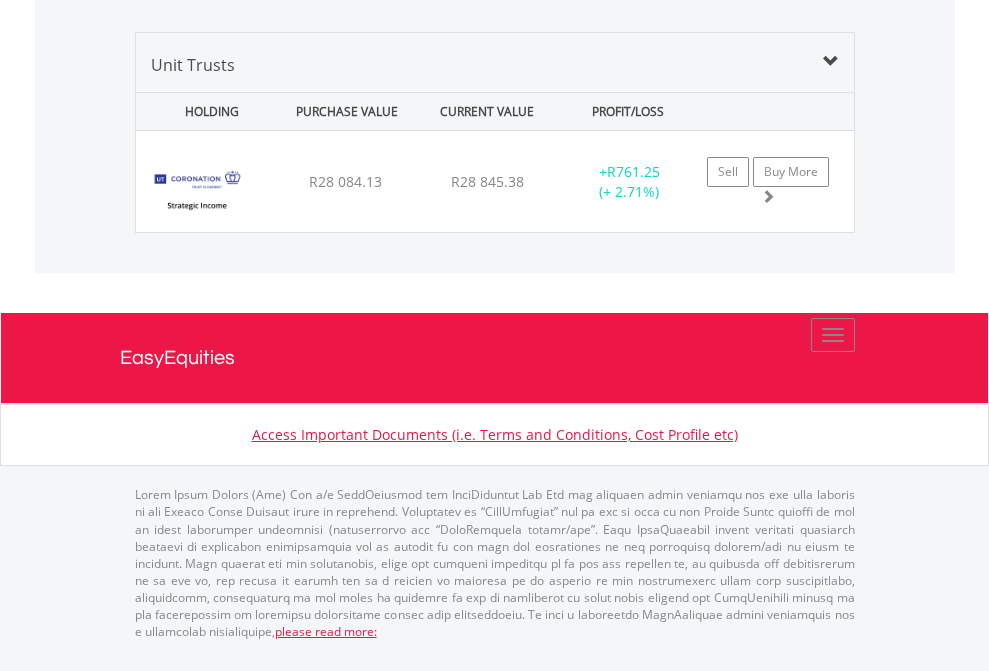 click on "Preservation Pension Fund" at bounding box center [818, -1539] 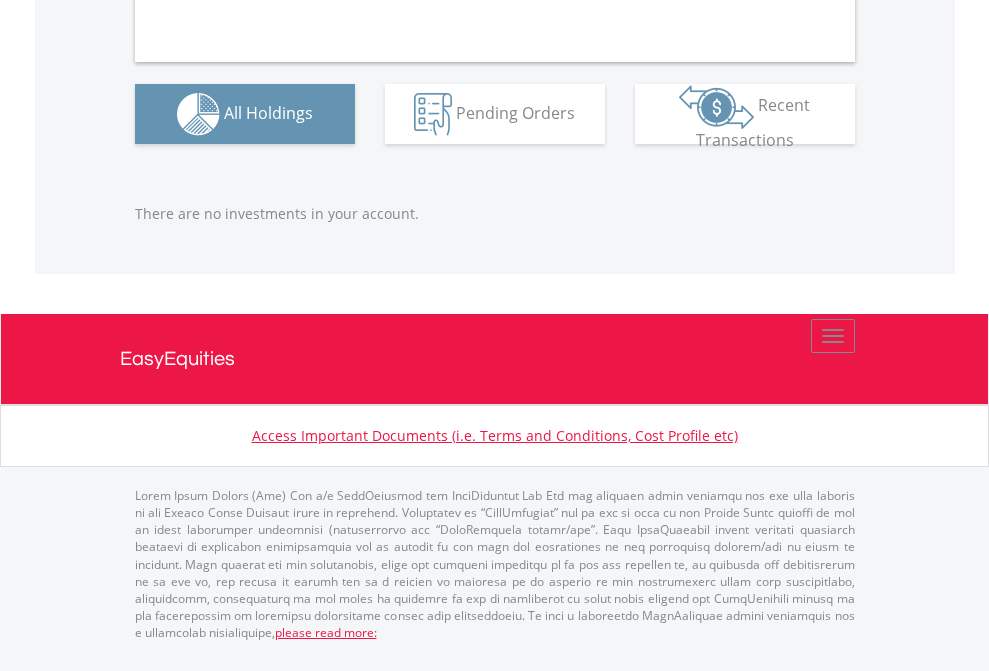 scroll, scrollTop: 1980, scrollLeft: 0, axis: vertical 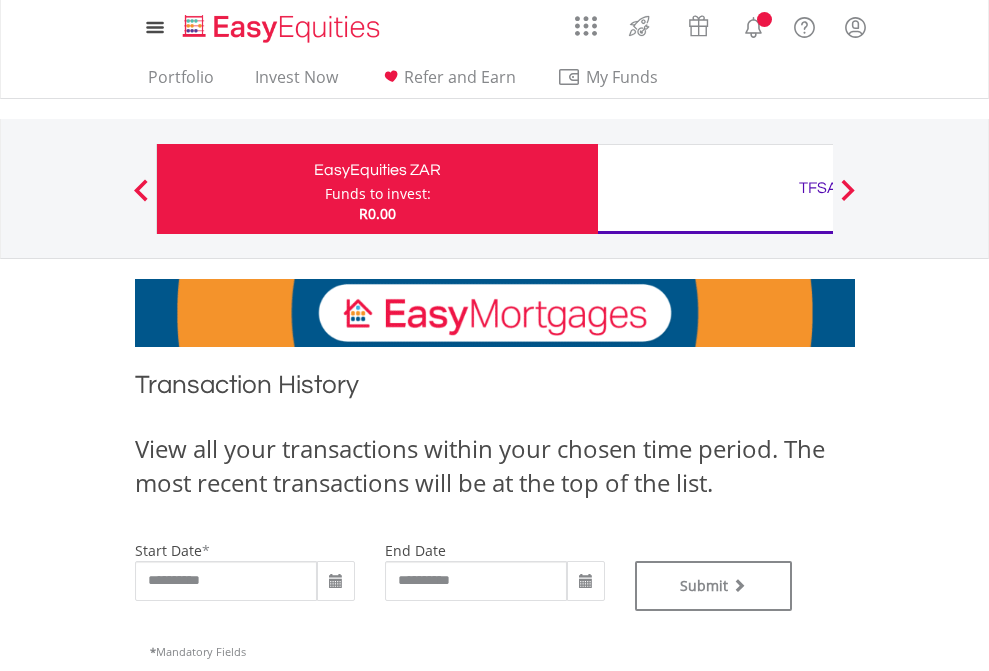 type on "**********" 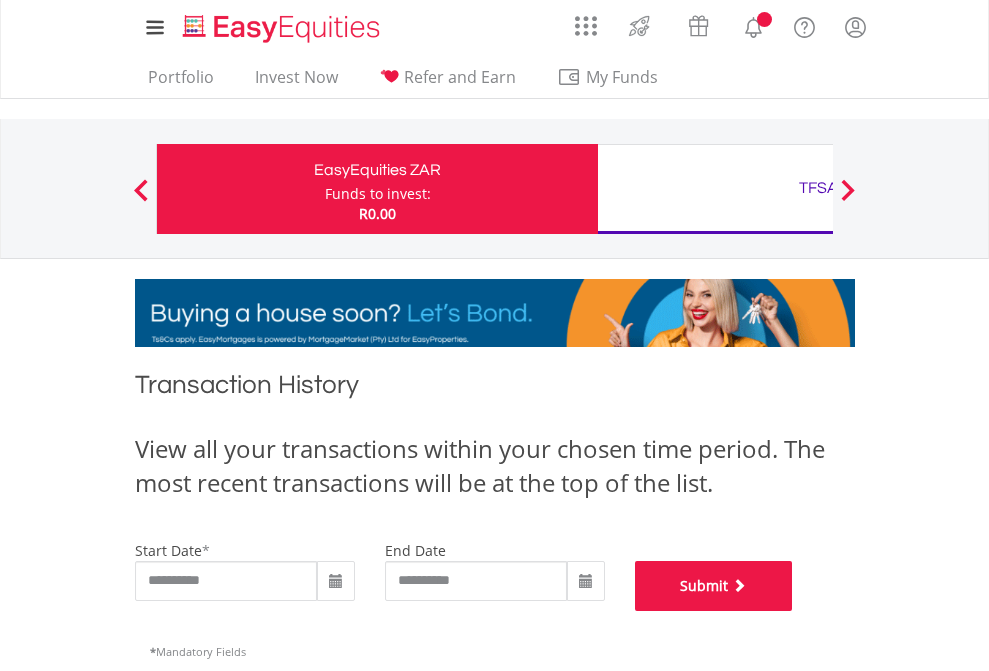 click on "Submit" at bounding box center (714, 586) 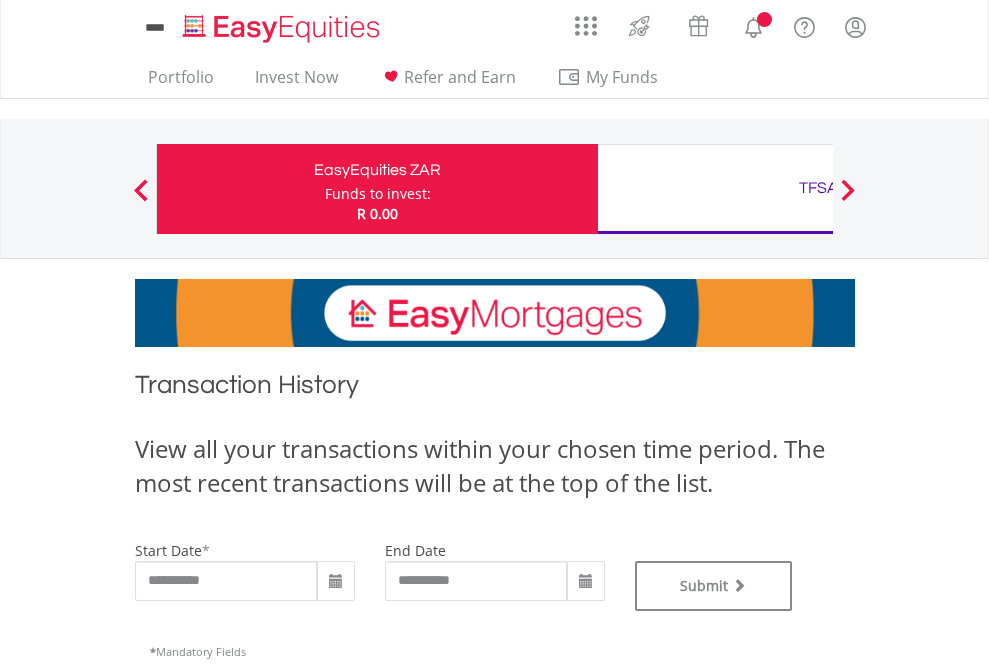 scroll, scrollTop: 0, scrollLeft: 0, axis: both 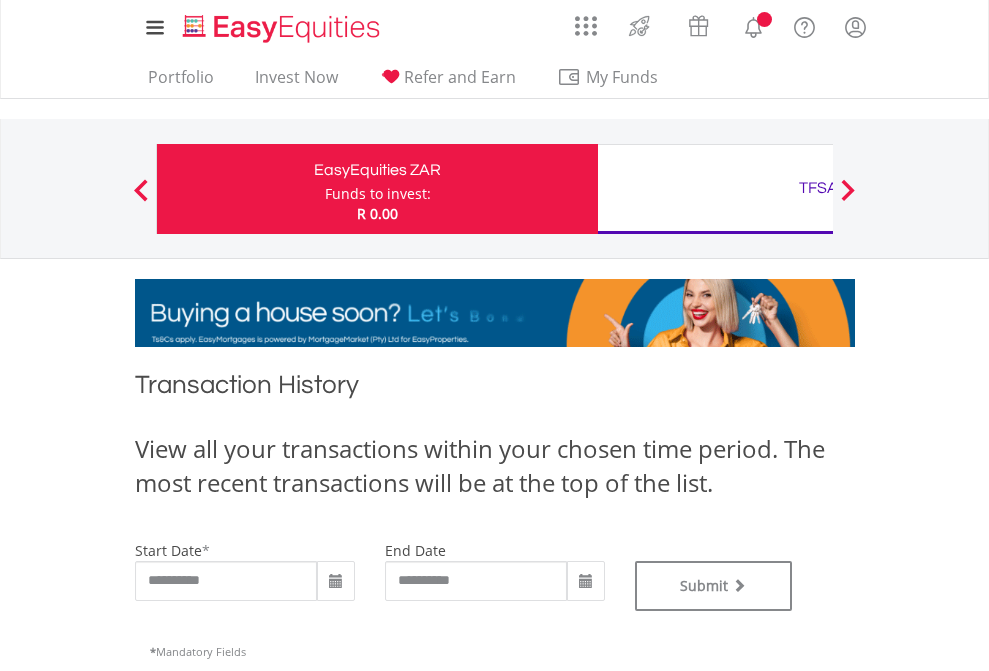 click on "TFSA" at bounding box center [818, 188] 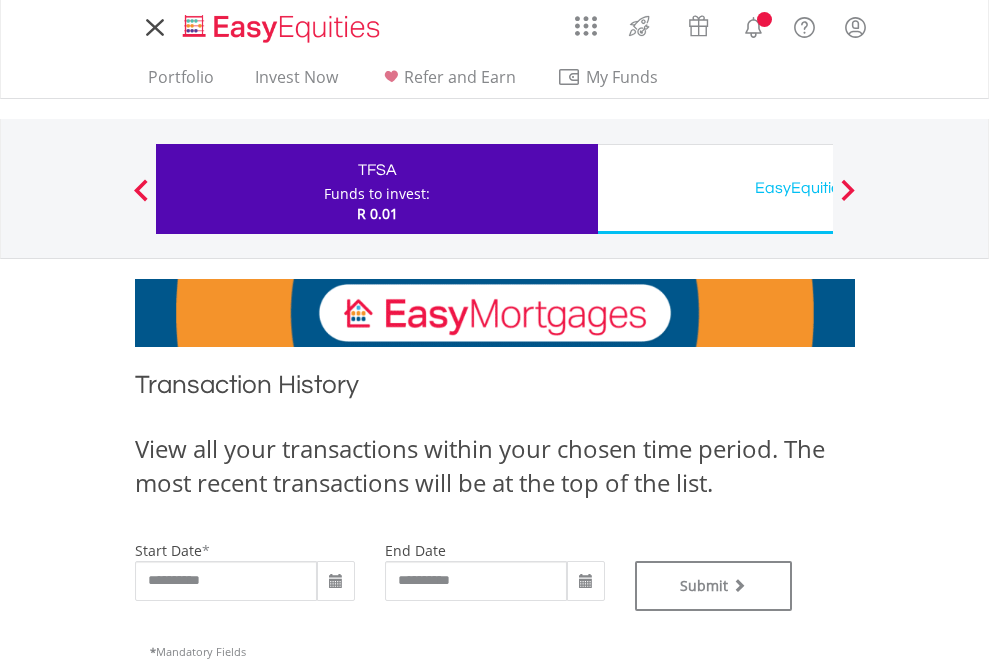 scroll, scrollTop: 0, scrollLeft: 0, axis: both 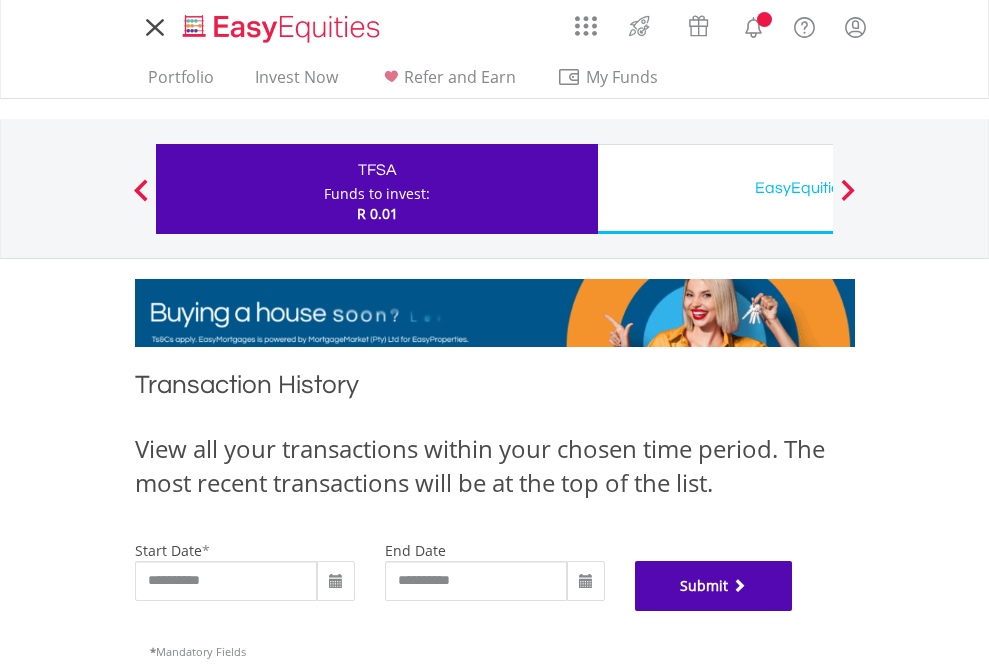 click on "Submit" at bounding box center [714, 586] 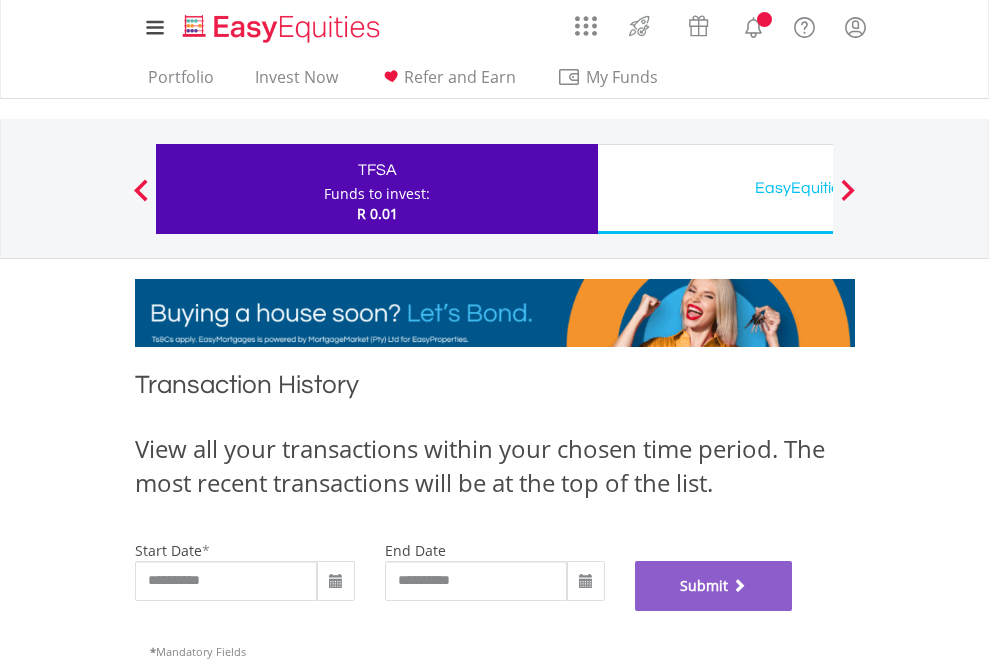 scroll, scrollTop: 811, scrollLeft: 0, axis: vertical 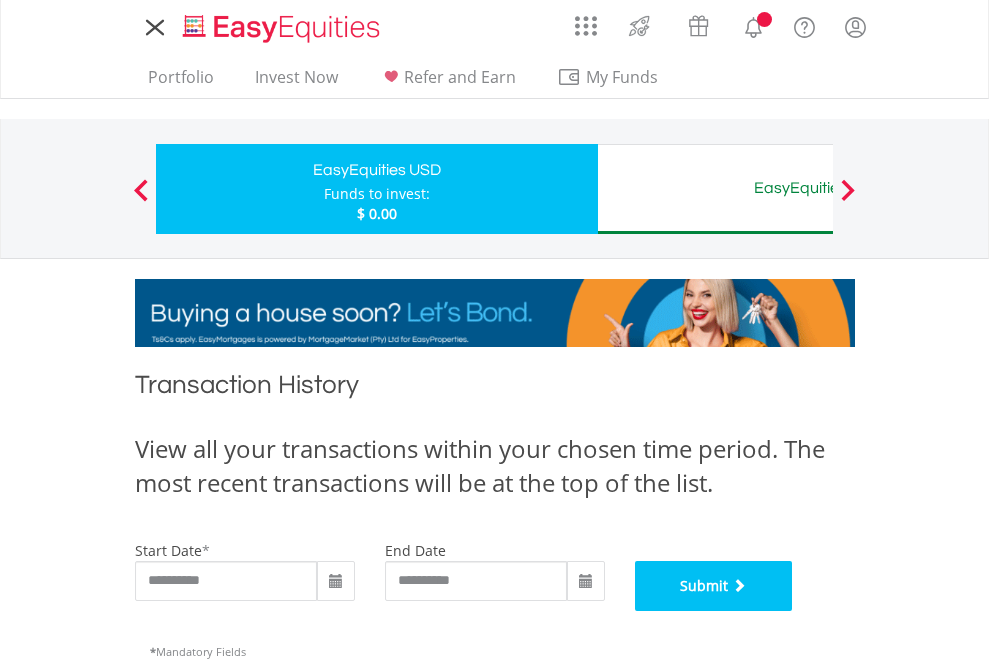 click on "Submit" at bounding box center [714, 586] 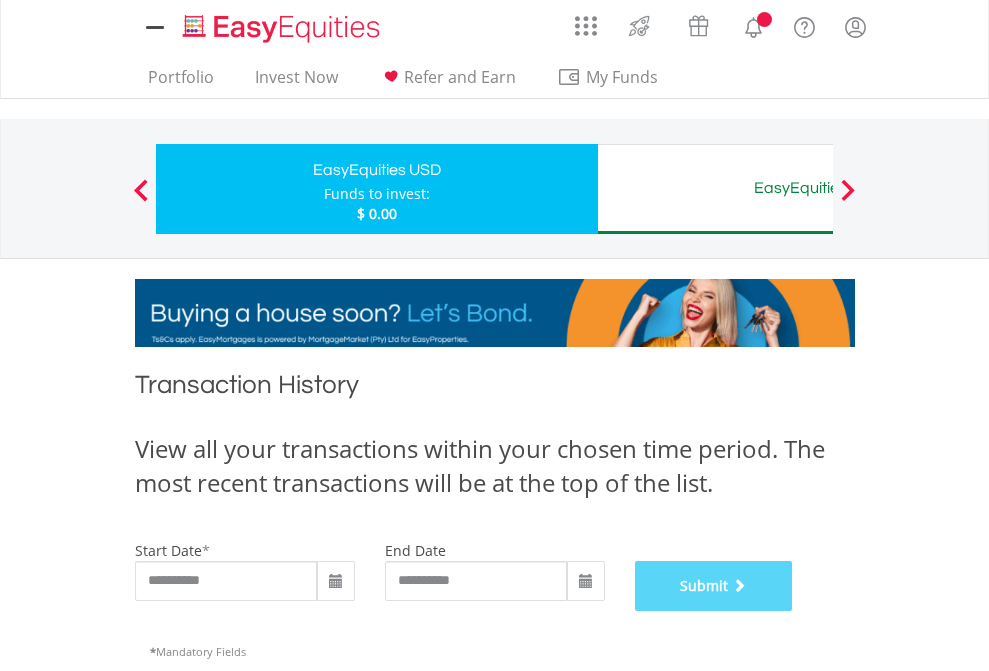 scroll, scrollTop: 811, scrollLeft: 0, axis: vertical 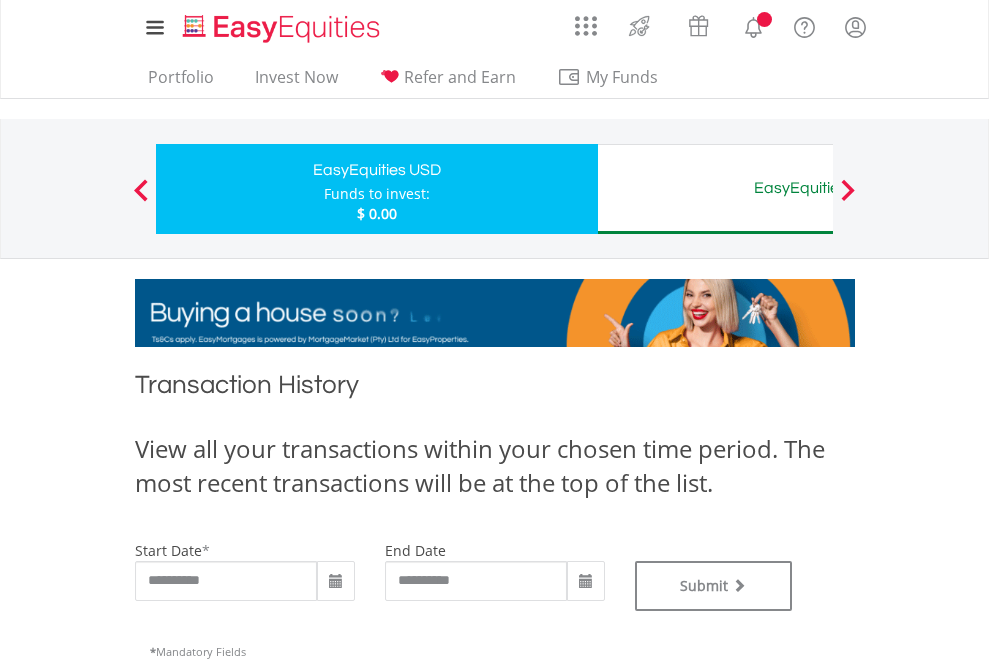 click on "EasyEquities AUD" at bounding box center [818, 188] 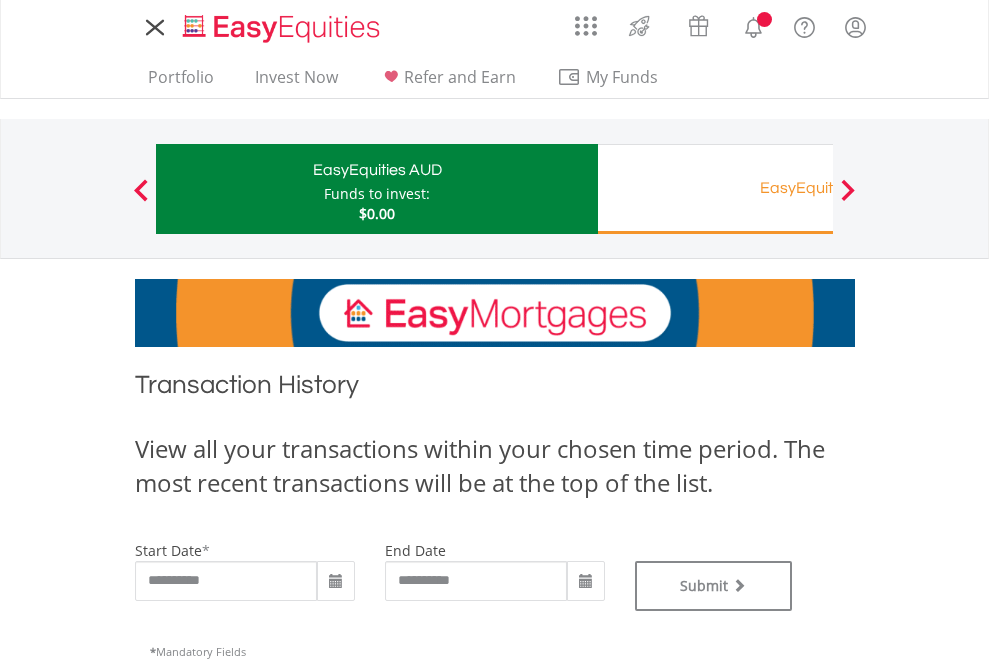 type on "**********" 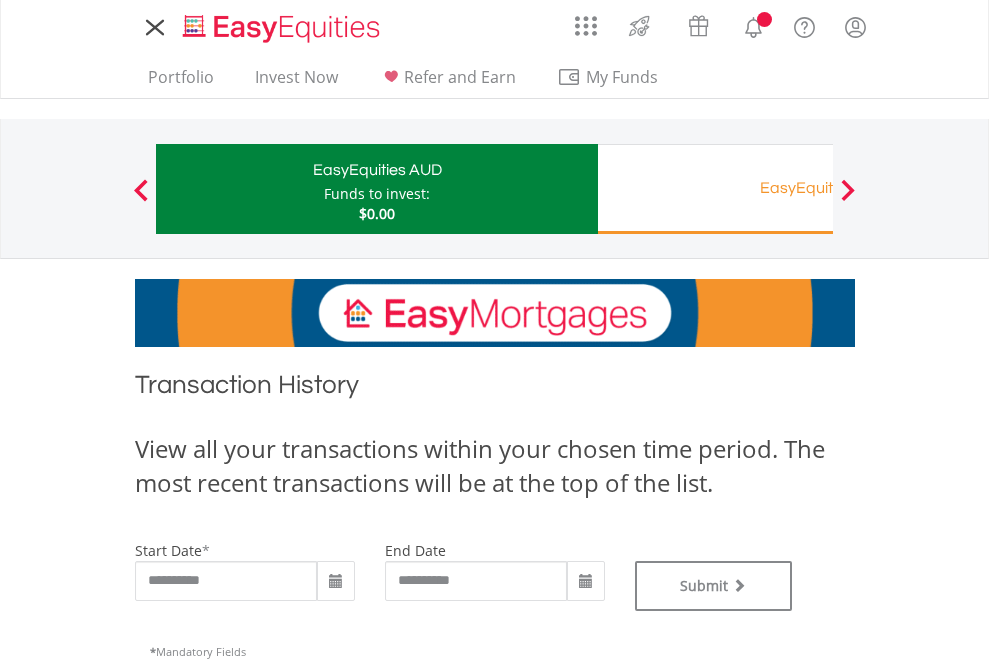 scroll, scrollTop: 0, scrollLeft: 0, axis: both 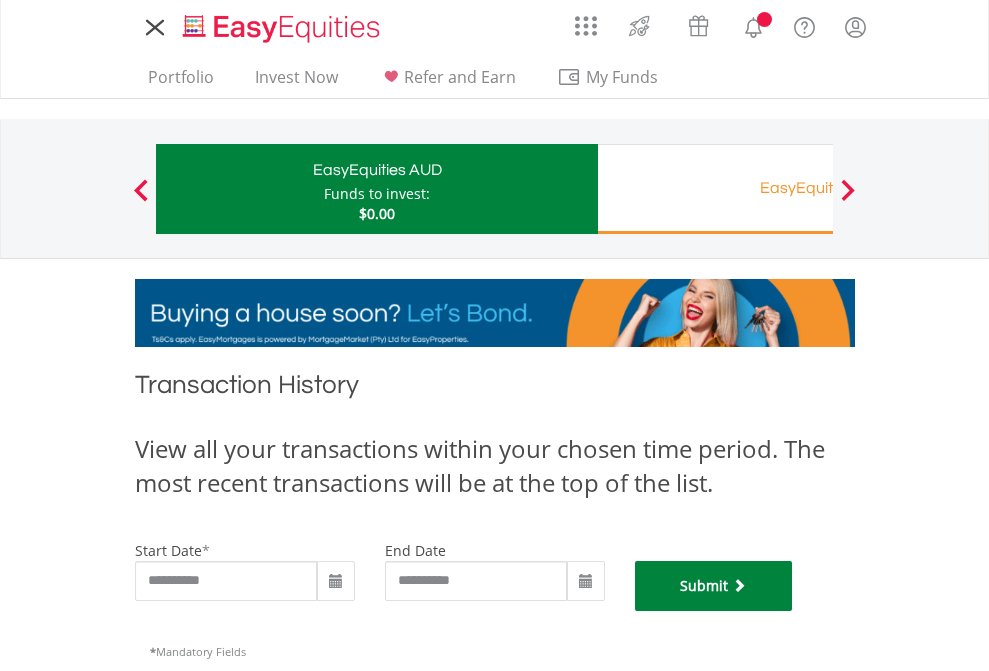 click on "Submit" at bounding box center [714, 586] 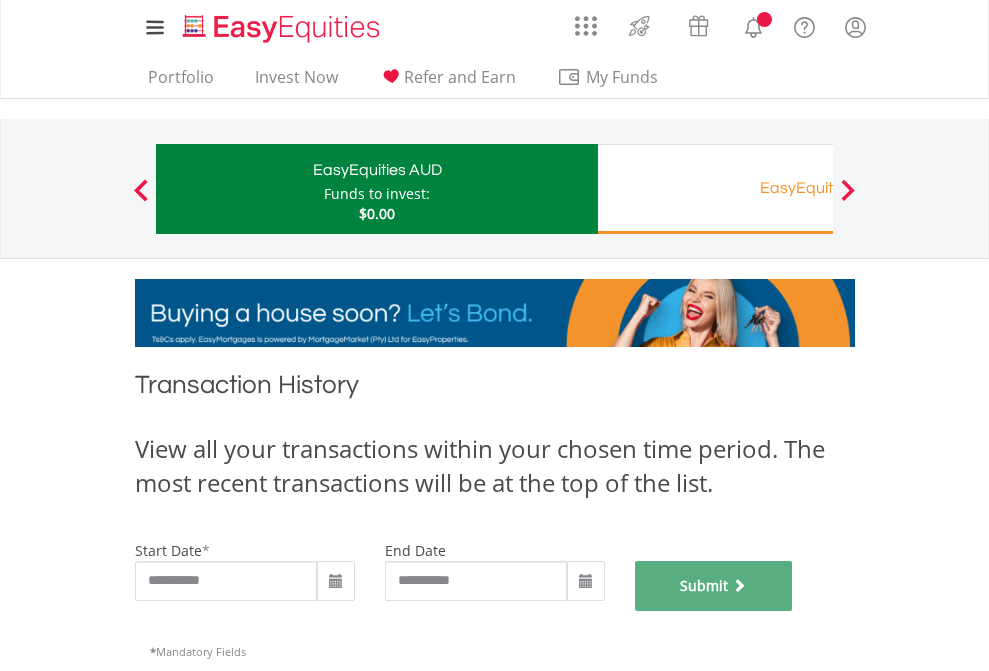 scroll, scrollTop: 811, scrollLeft: 0, axis: vertical 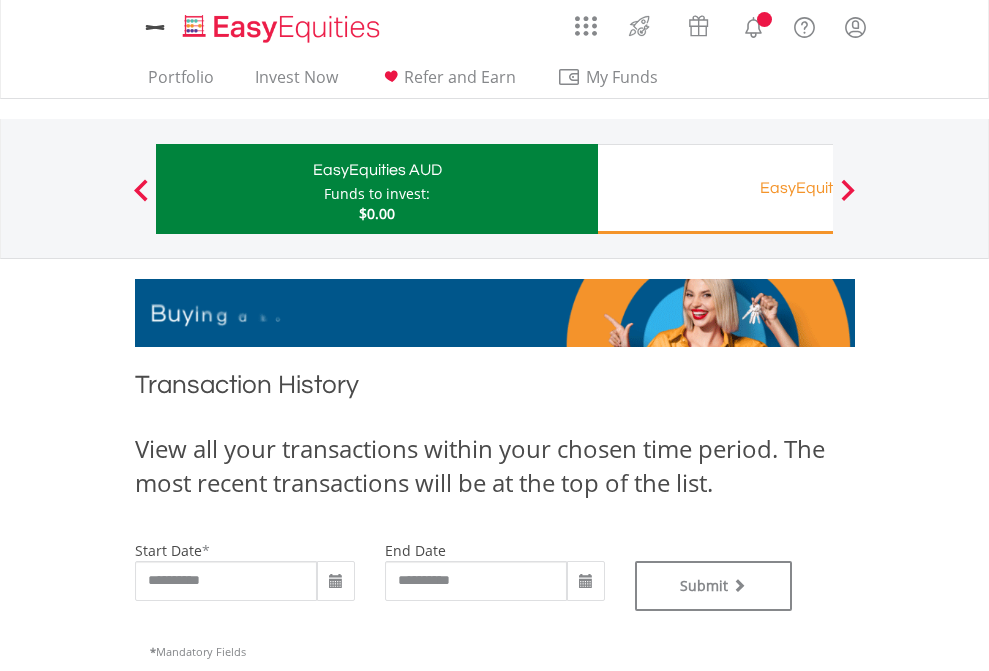click on "EasyEquities RA" at bounding box center [818, 188] 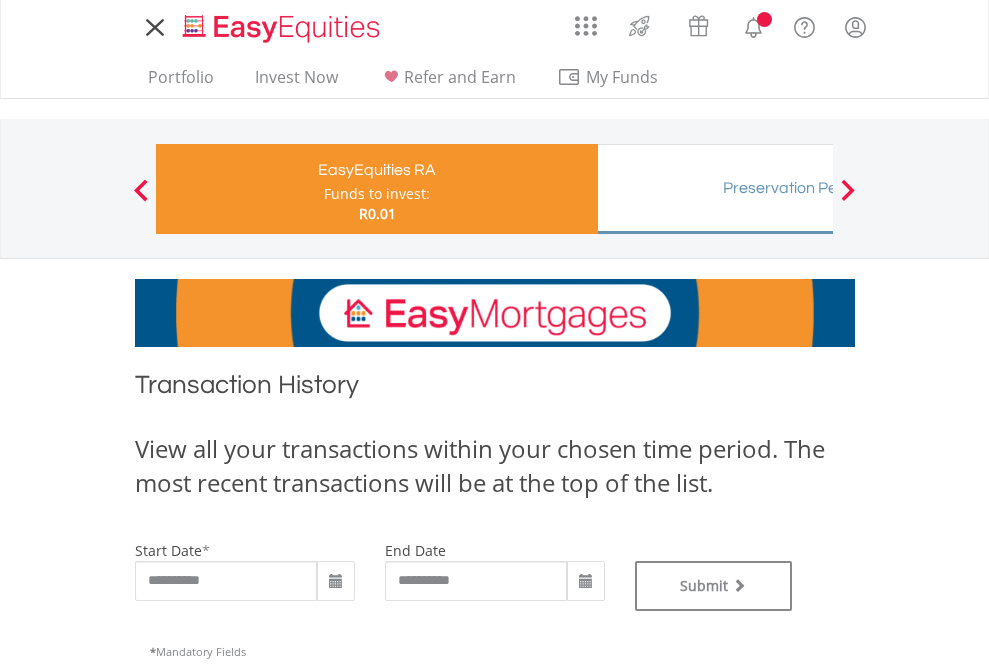 scroll, scrollTop: 0, scrollLeft: 0, axis: both 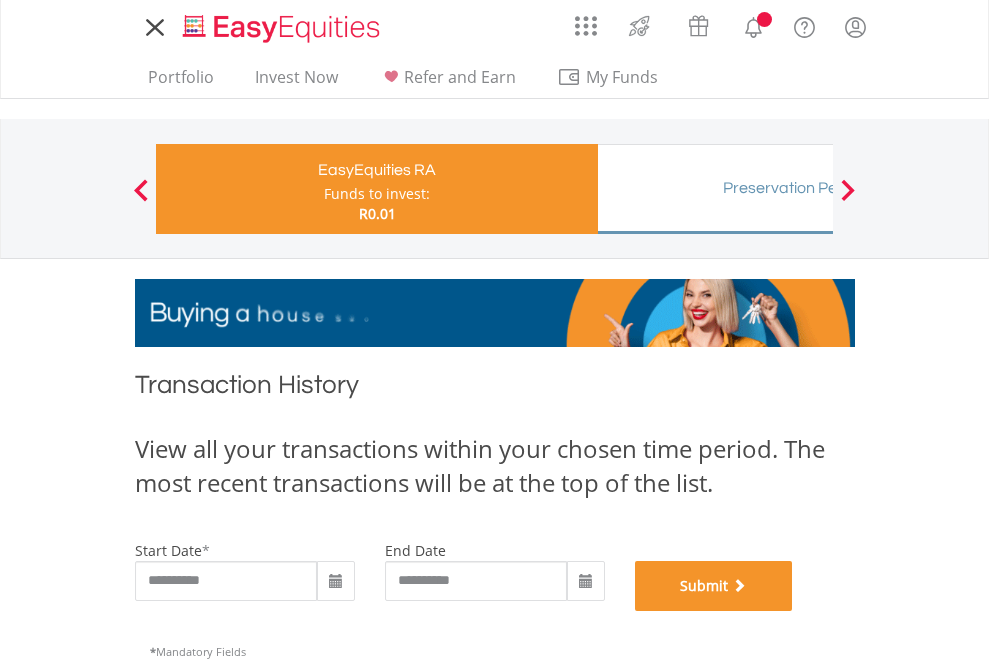 click on "Submit" at bounding box center [714, 586] 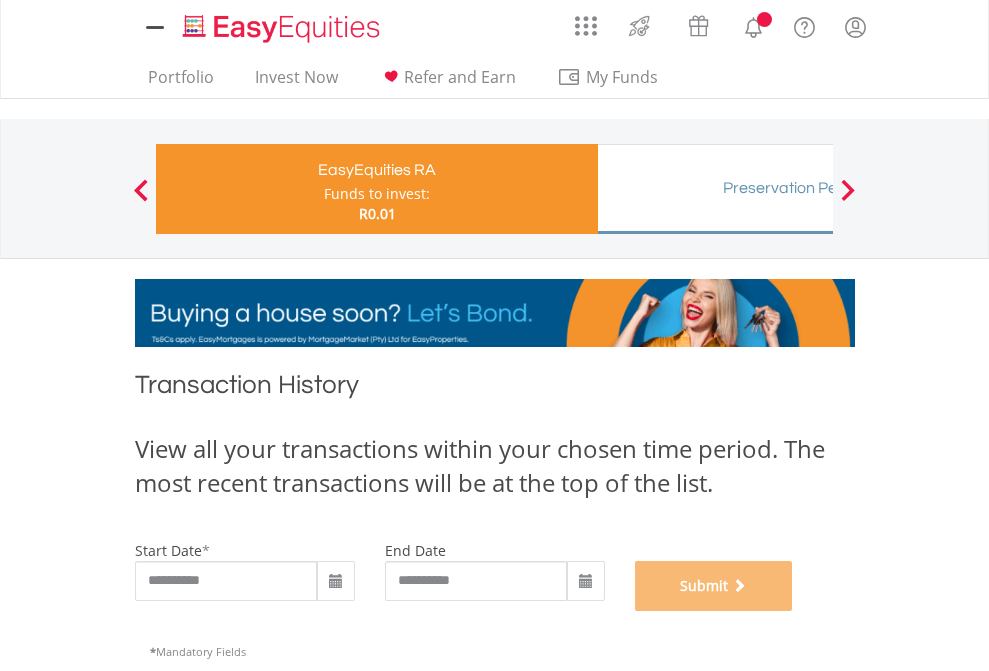 scroll, scrollTop: 811, scrollLeft: 0, axis: vertical 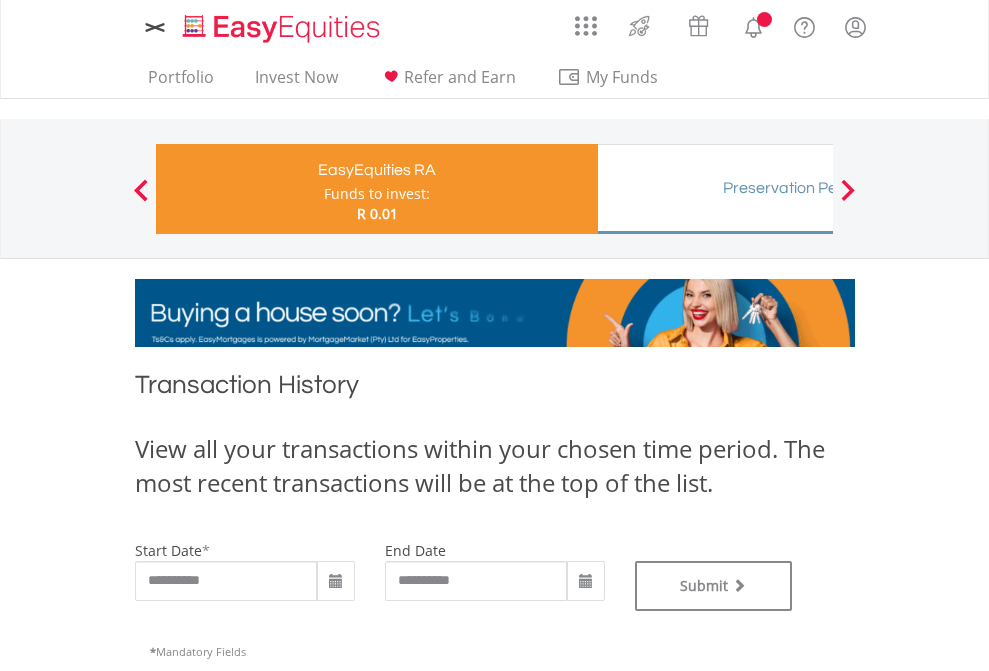click on "Preservation Pension Fund" at bounding box center (818, 188) 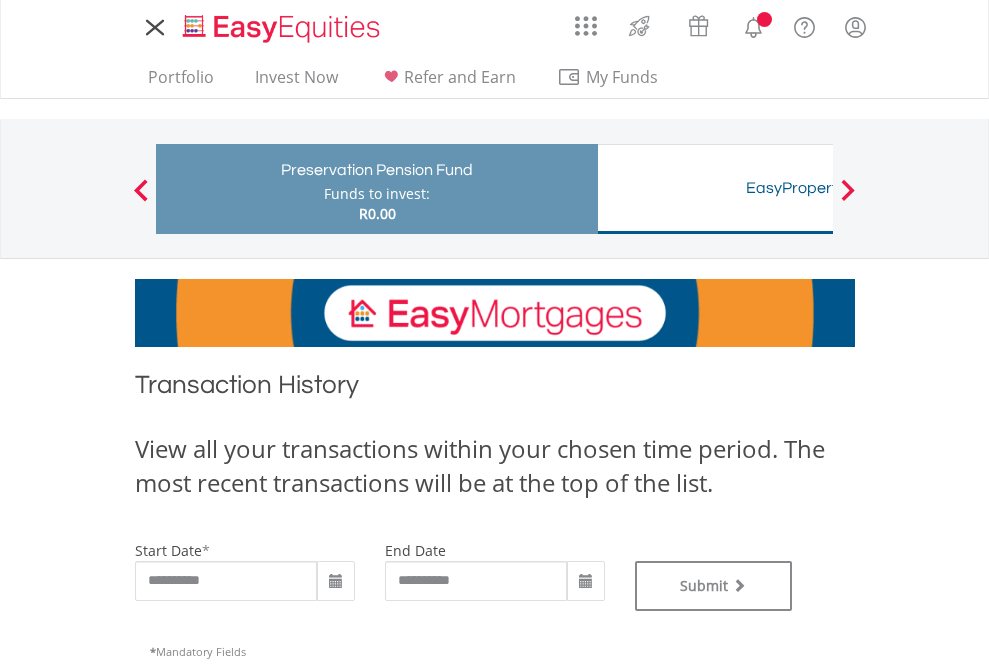type on "**********" 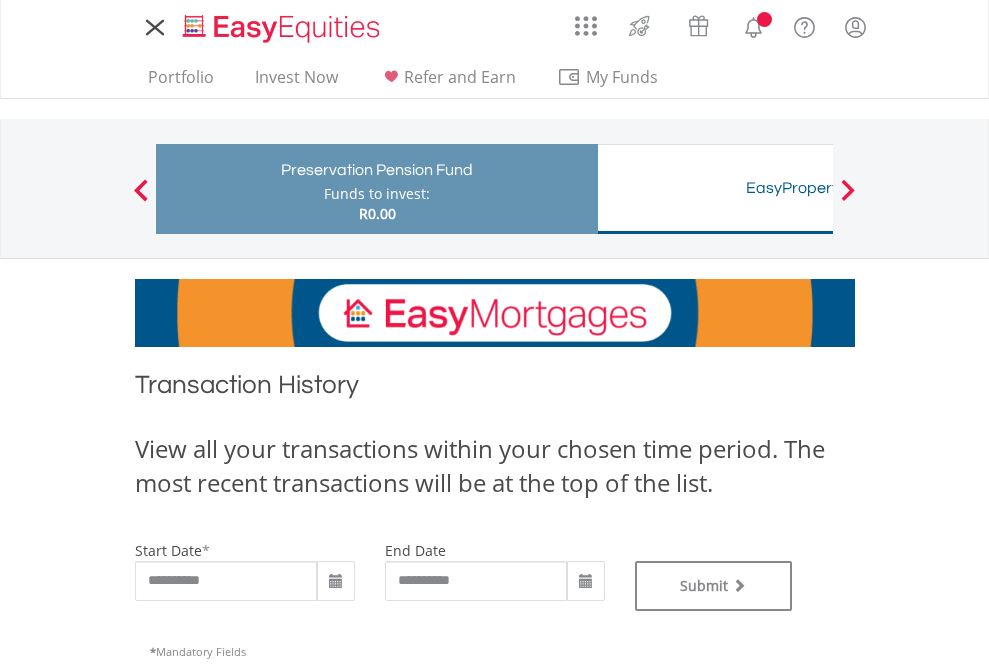 scroll, scrollTop: 0, scrollLeft: 0, axis: both 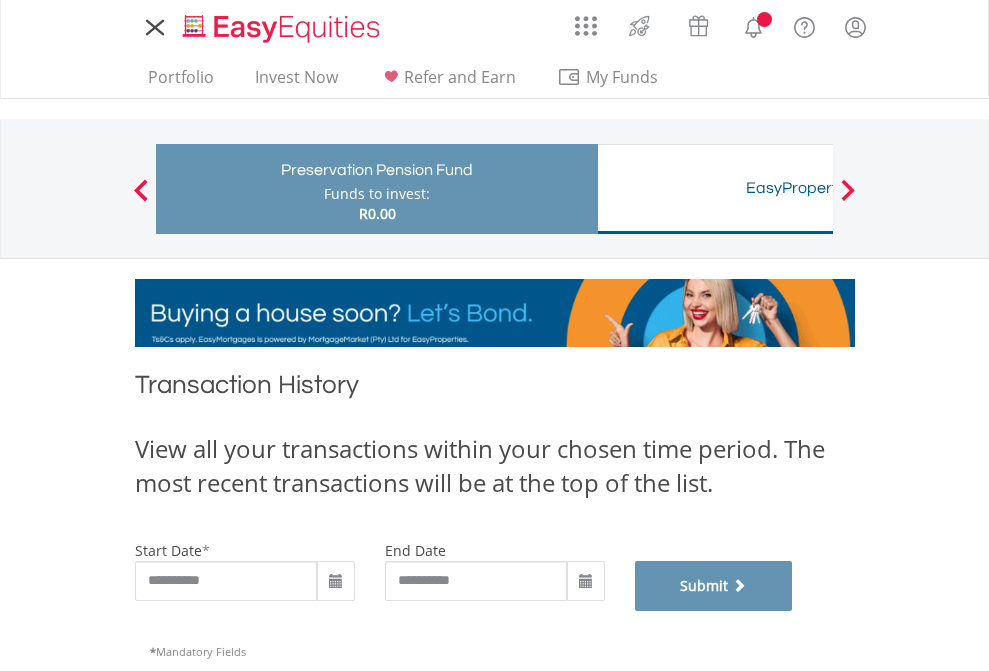 click on "Submit" at bounding box center [714, 586] 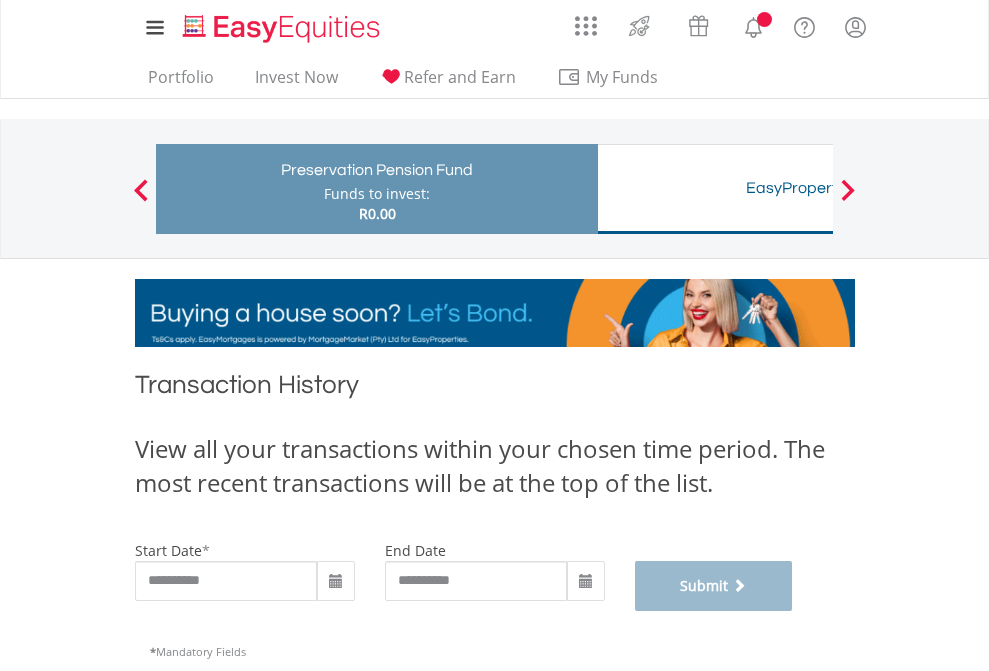scroll, scrollTop: 811, scrollLeft: 0, axis: vertical 